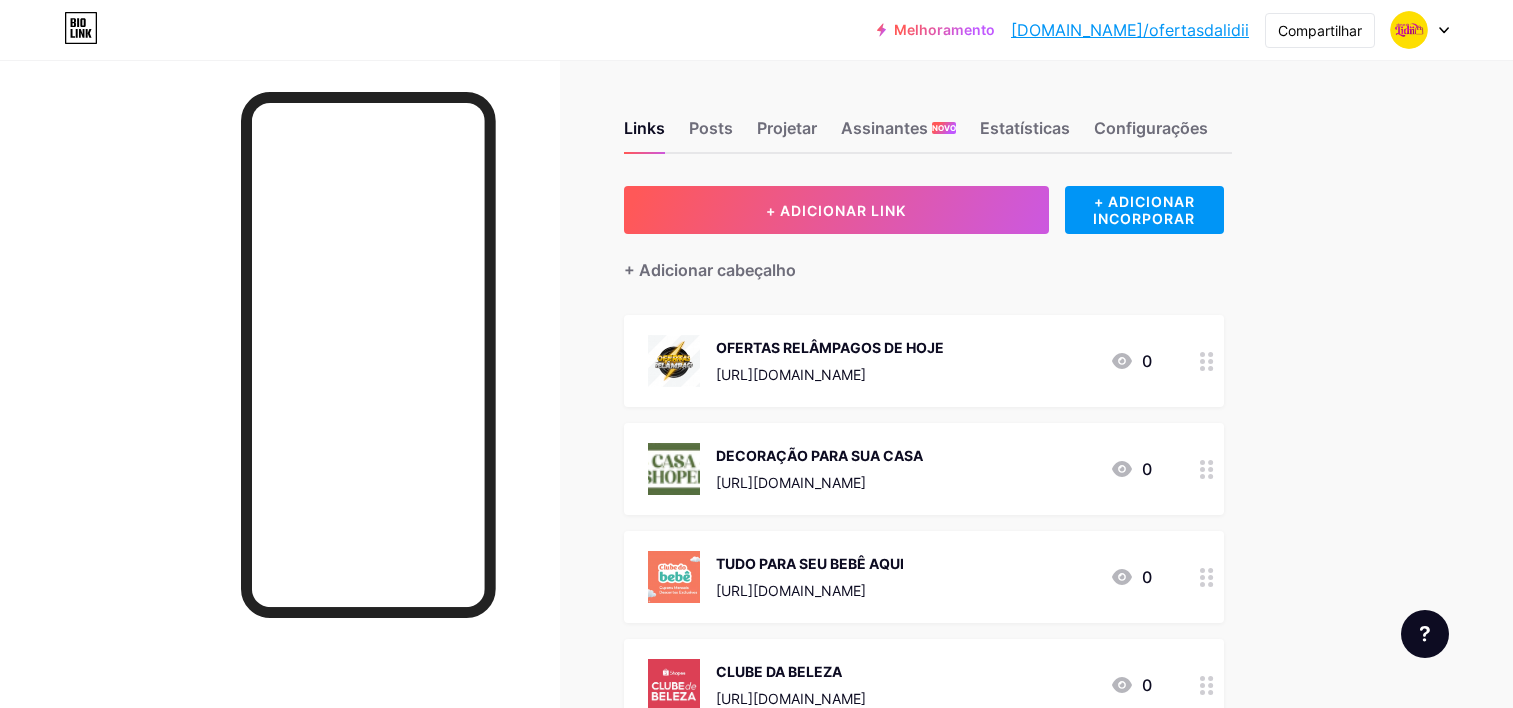 scroll, scrollTop: 0, scrollLeft: 0, axis: both 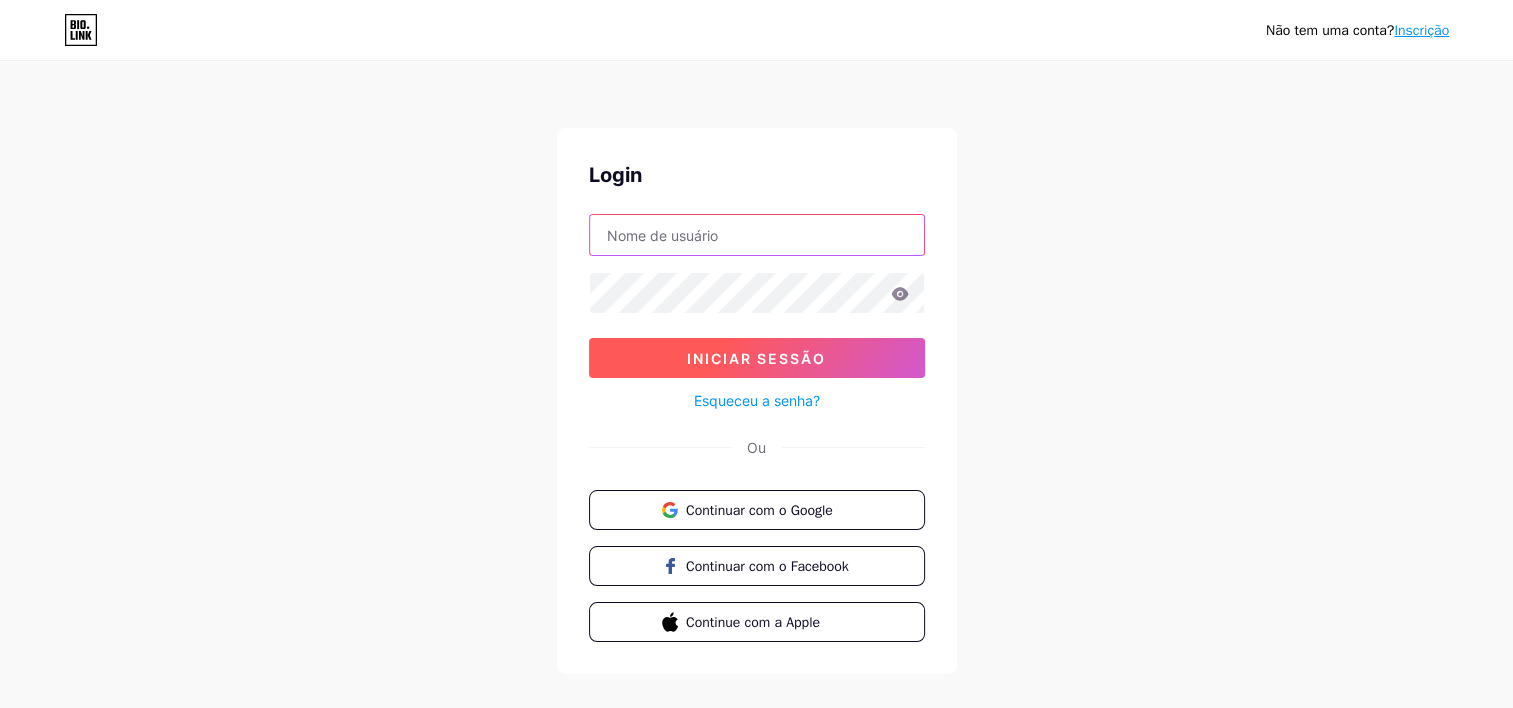 type on "[EMAIL_ADDRESS][DOMAIN_NAME]" 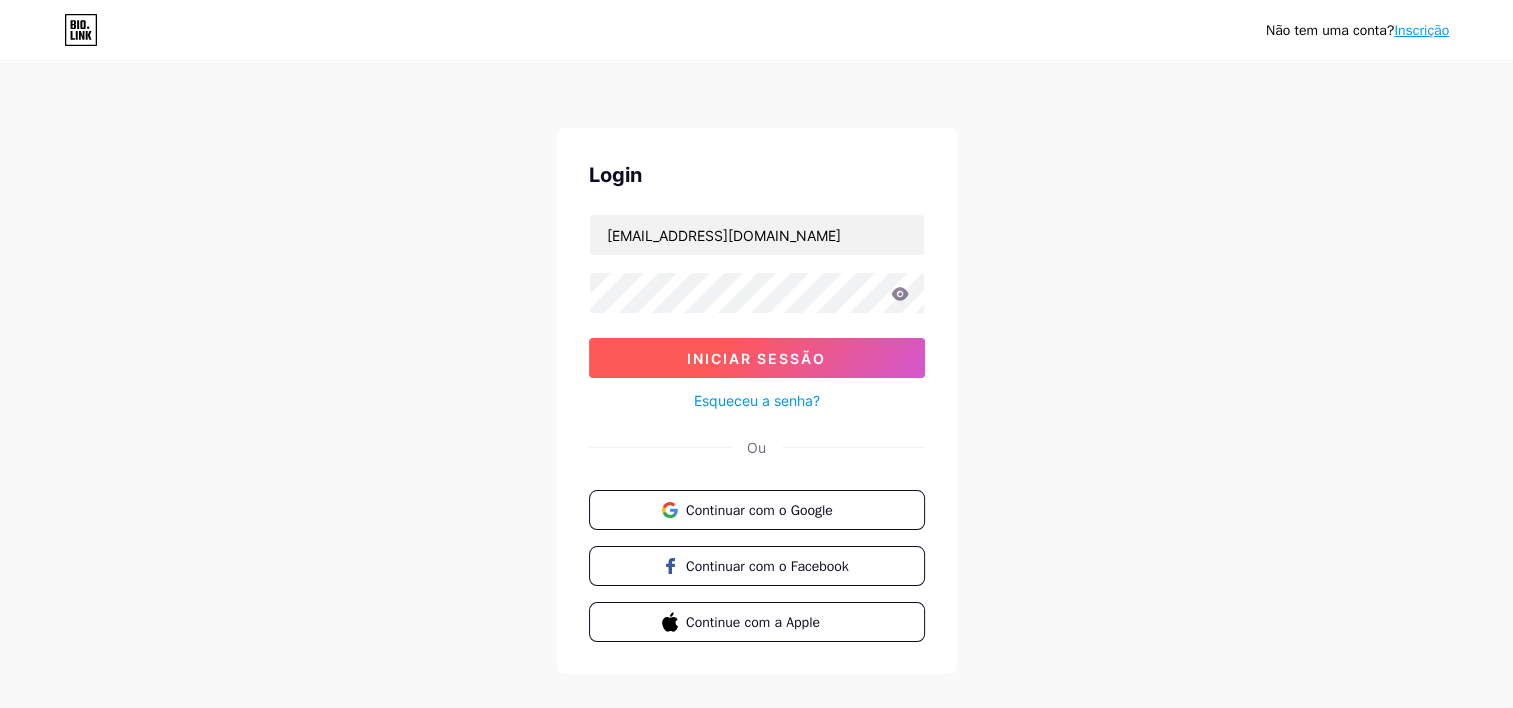 click on "Iniciar sessão" at bounding box center (756, 358) 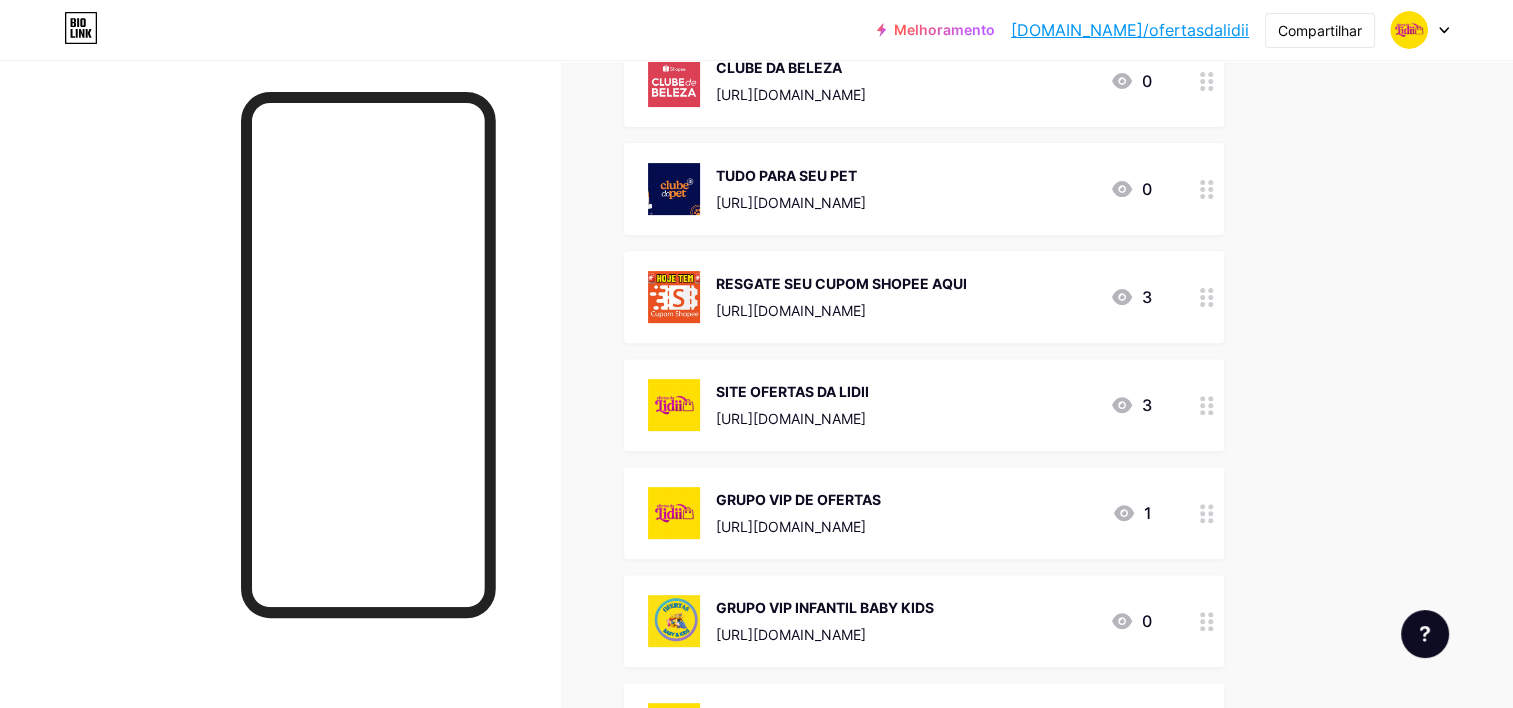 scroll, scrollTop: 609, scrollLeft: 0, axis: vertical 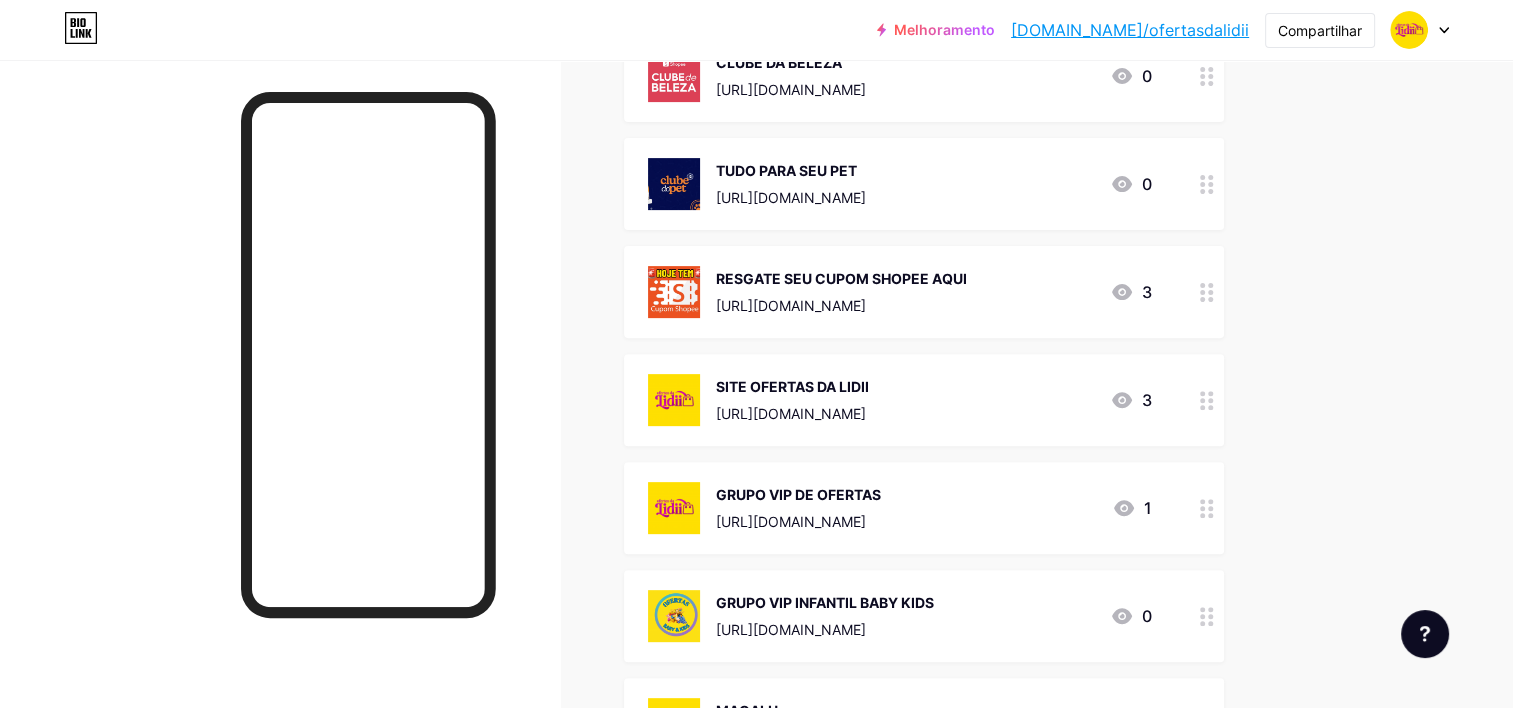 click at bounding box center (1207, 400) 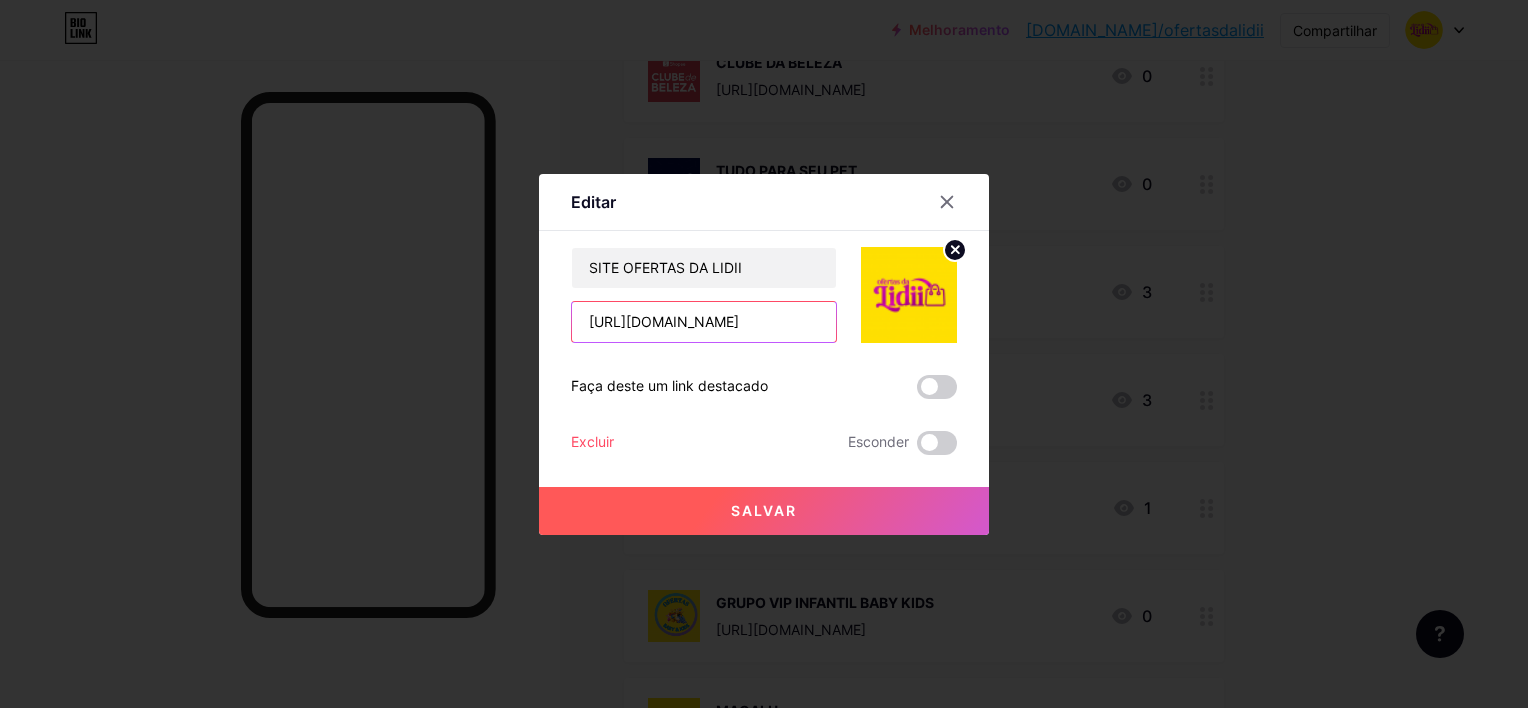 drag, startPoint x: 820, startPoint y: 320, endPoint x: 528, endPoint y: 309, distance: 292.20712 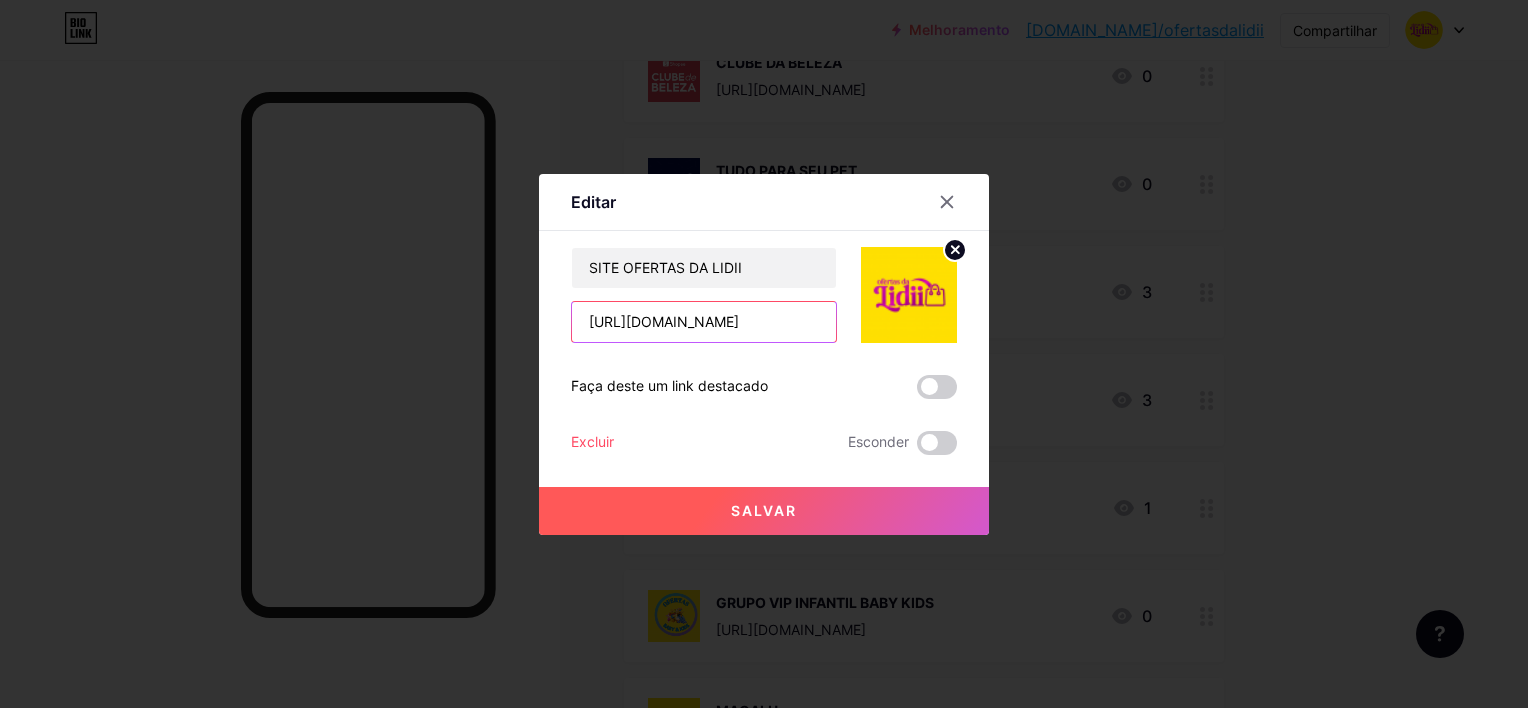 paste 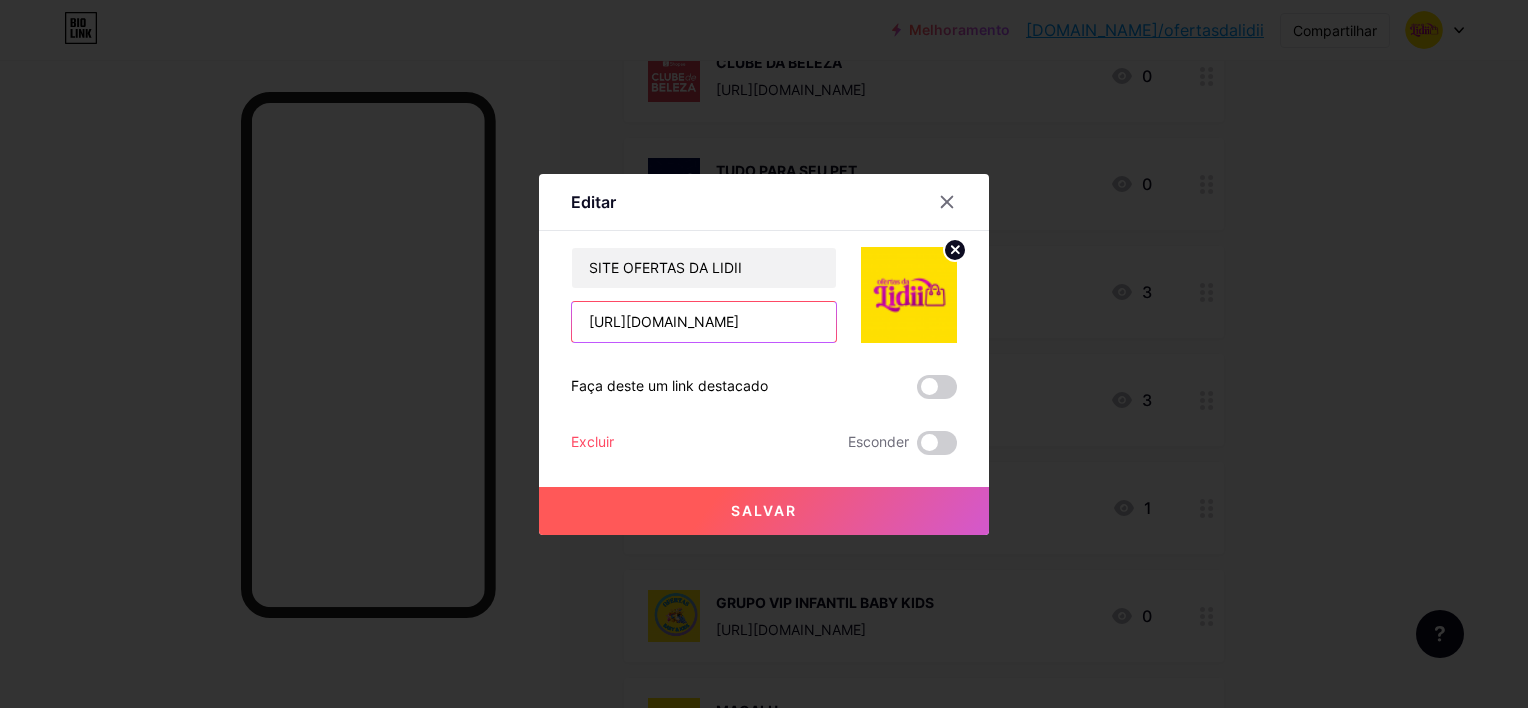 type on "[URL][DOMAIN_NAME]" 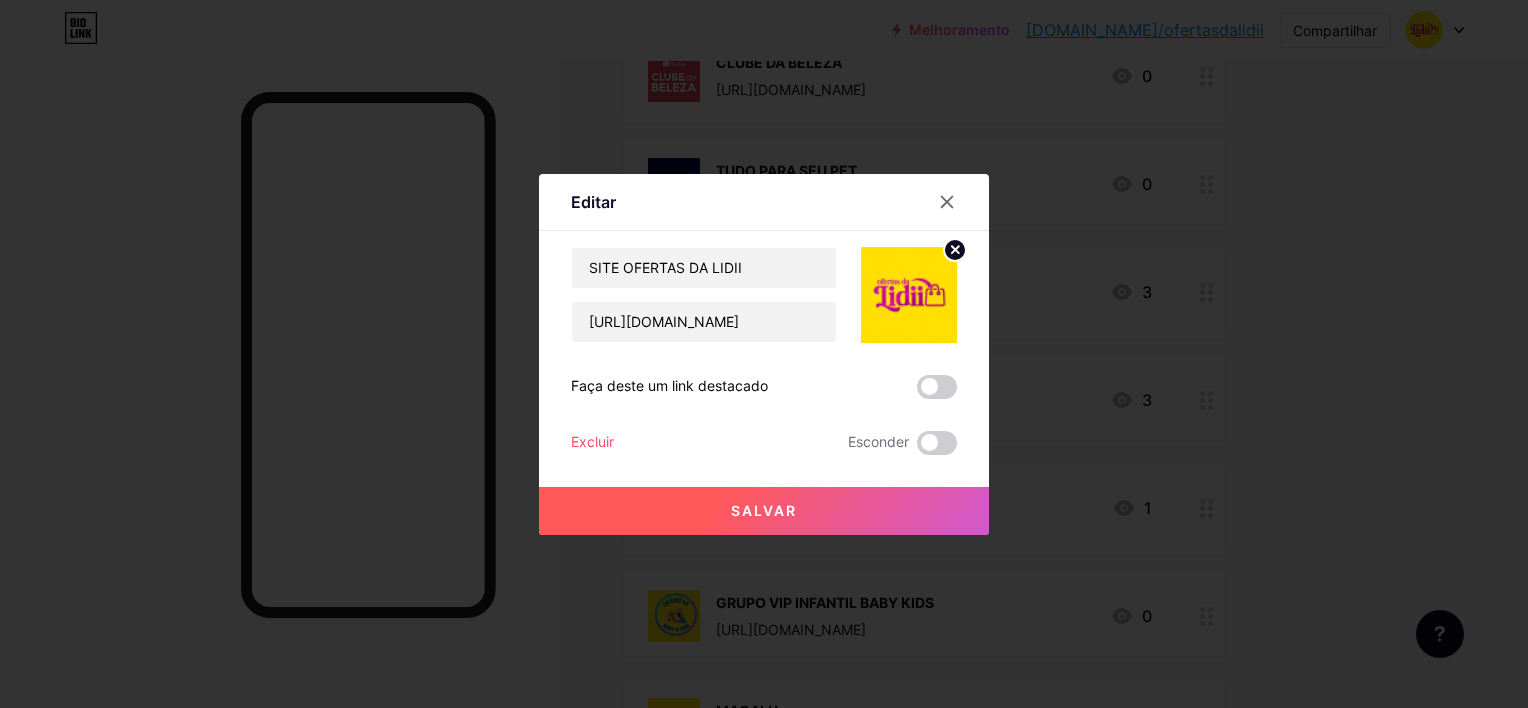click at bounding box center (937, 387) 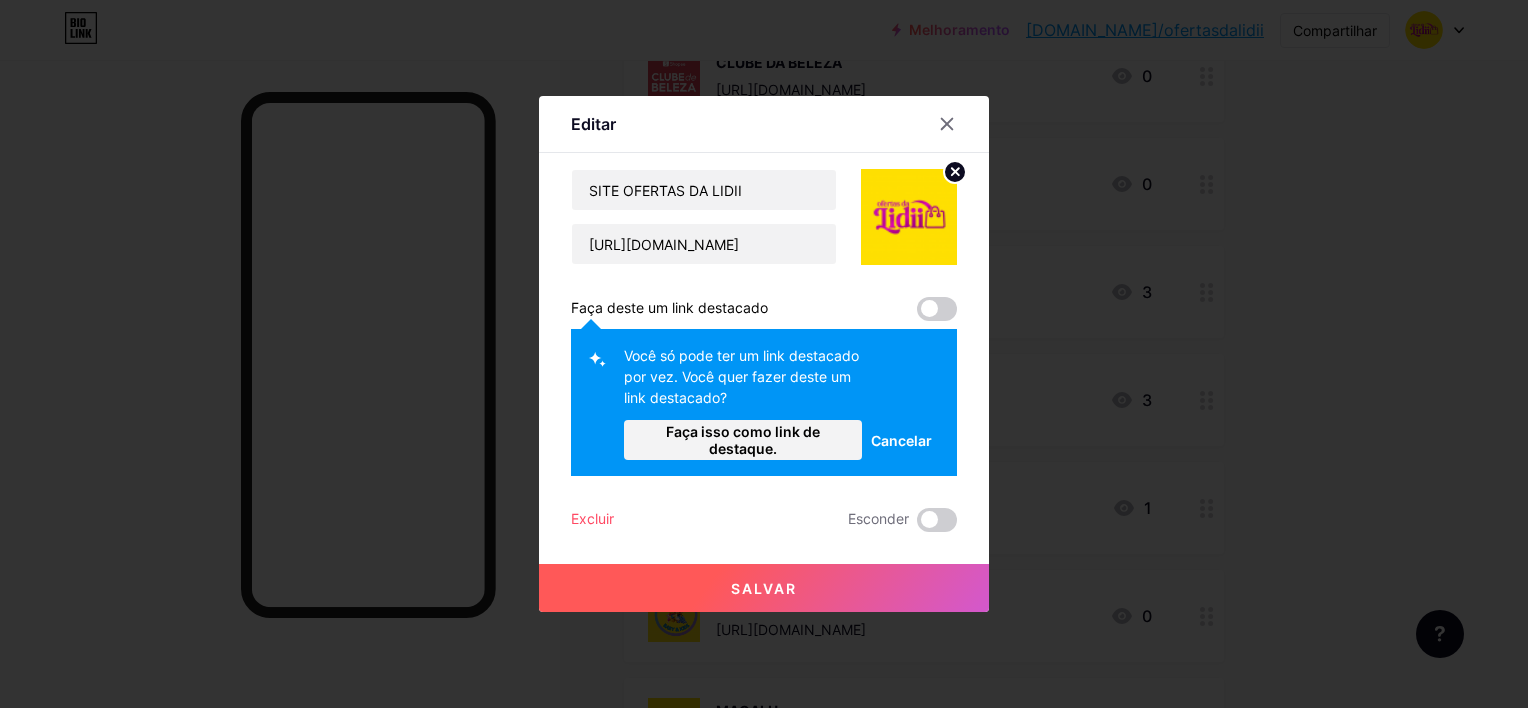 click on "Cancelar" at bounding box center (901, 440) 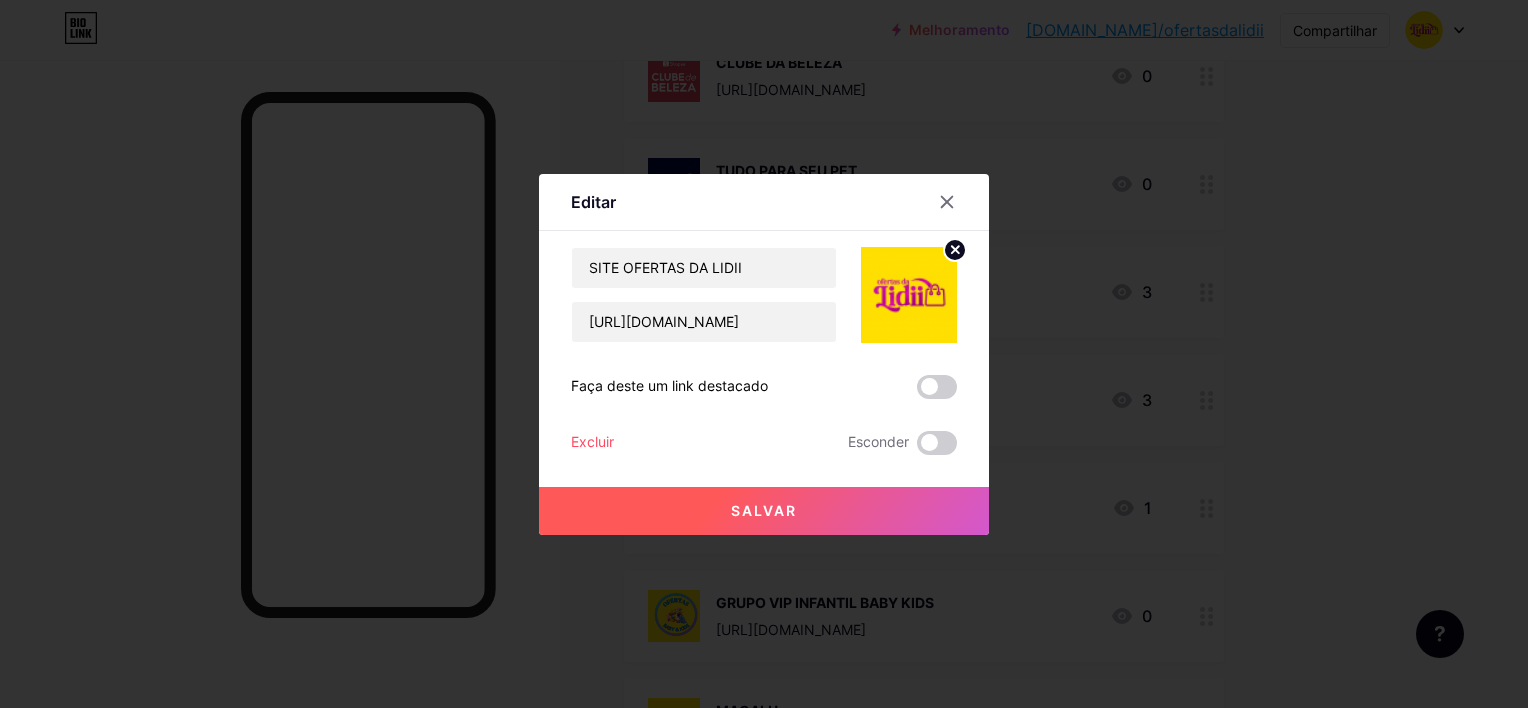 click on "Salvar" at bounding box center (764, 510) 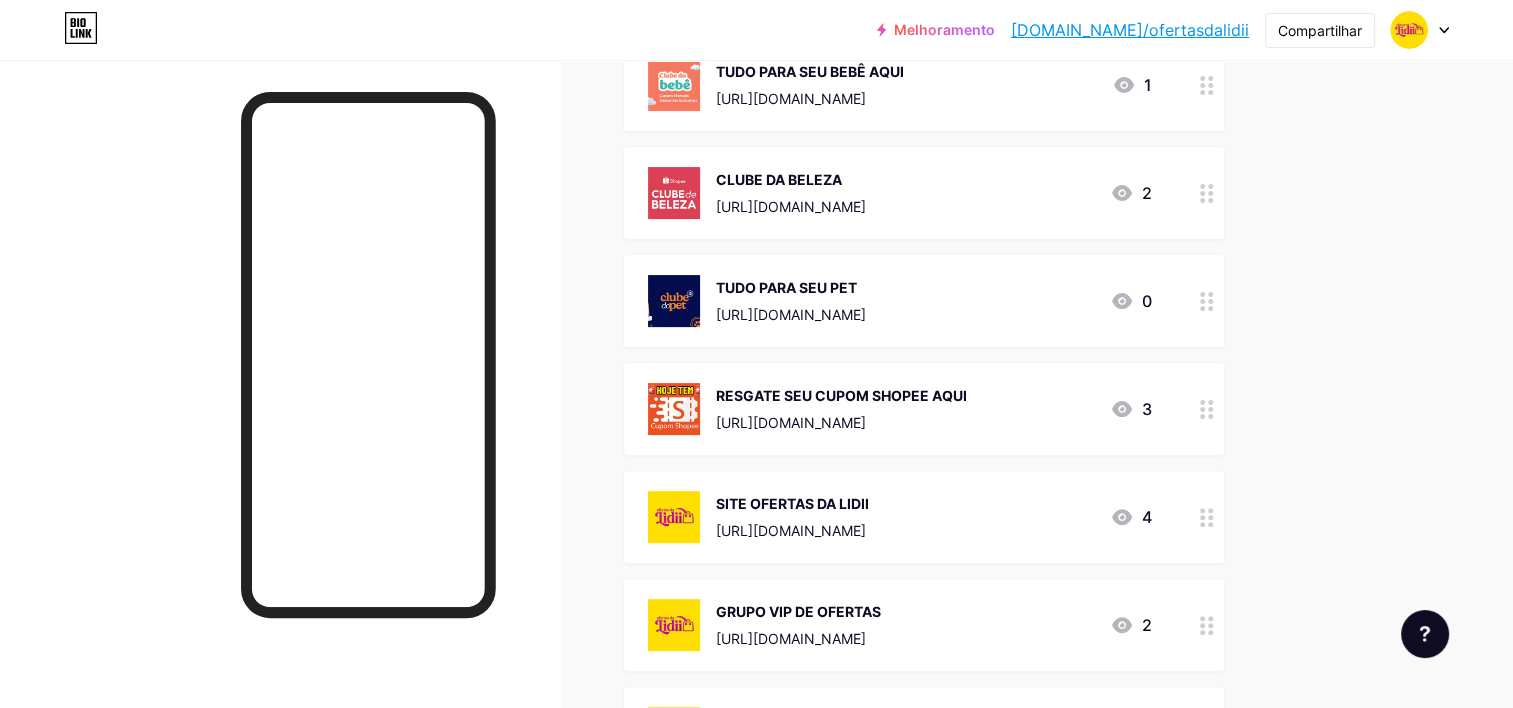 scroll, scrollTop: 504, scrollLeft: 0, axis: vertical 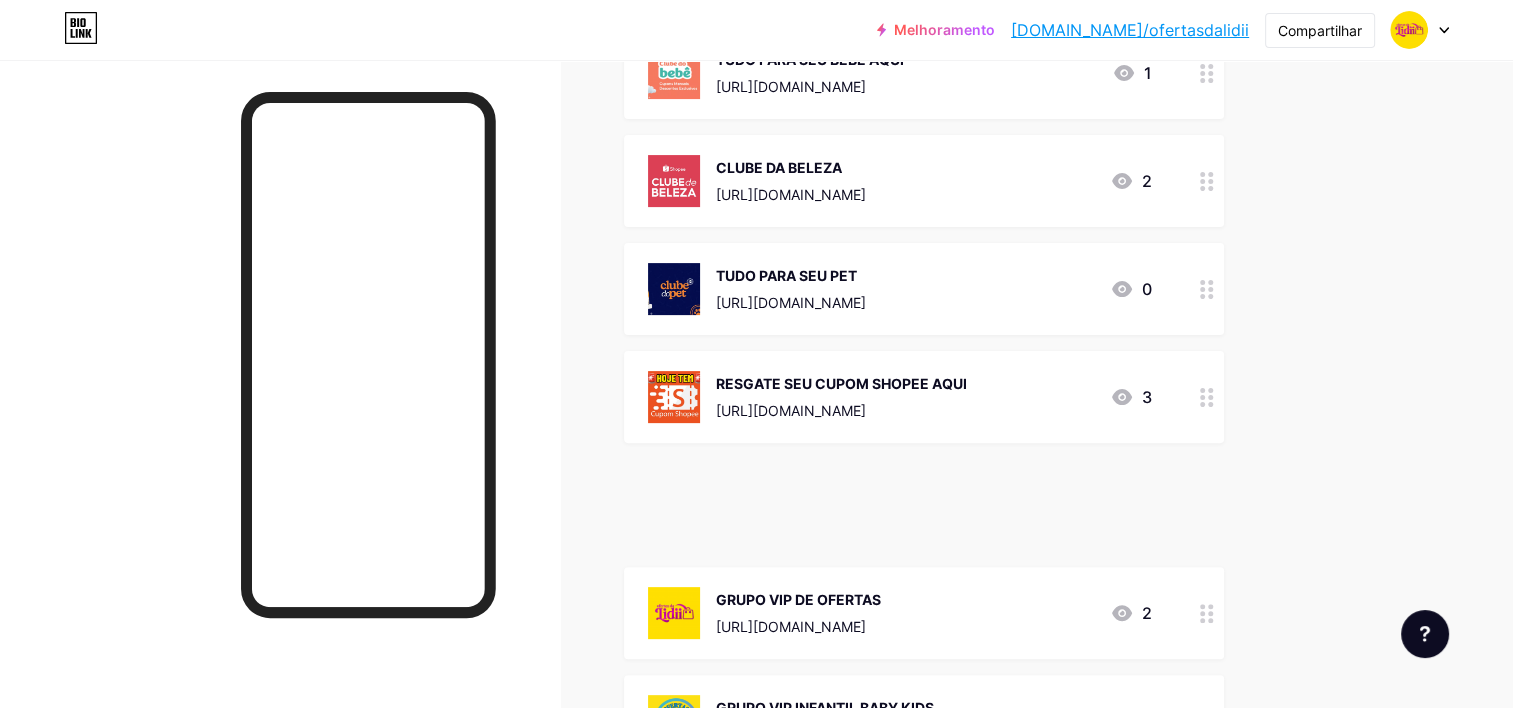 type 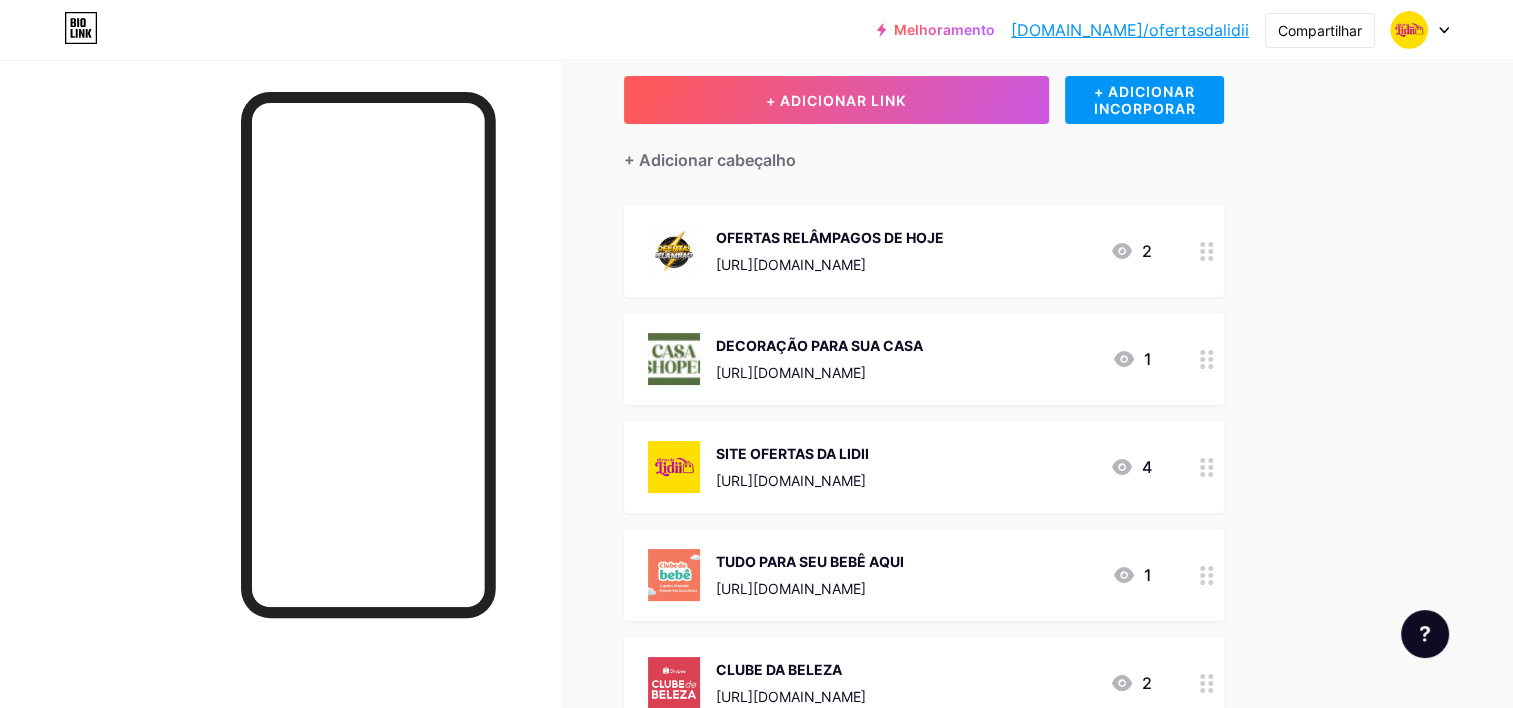scroll, scrollTop: 85, scrollLeft: 0, axis: vertical 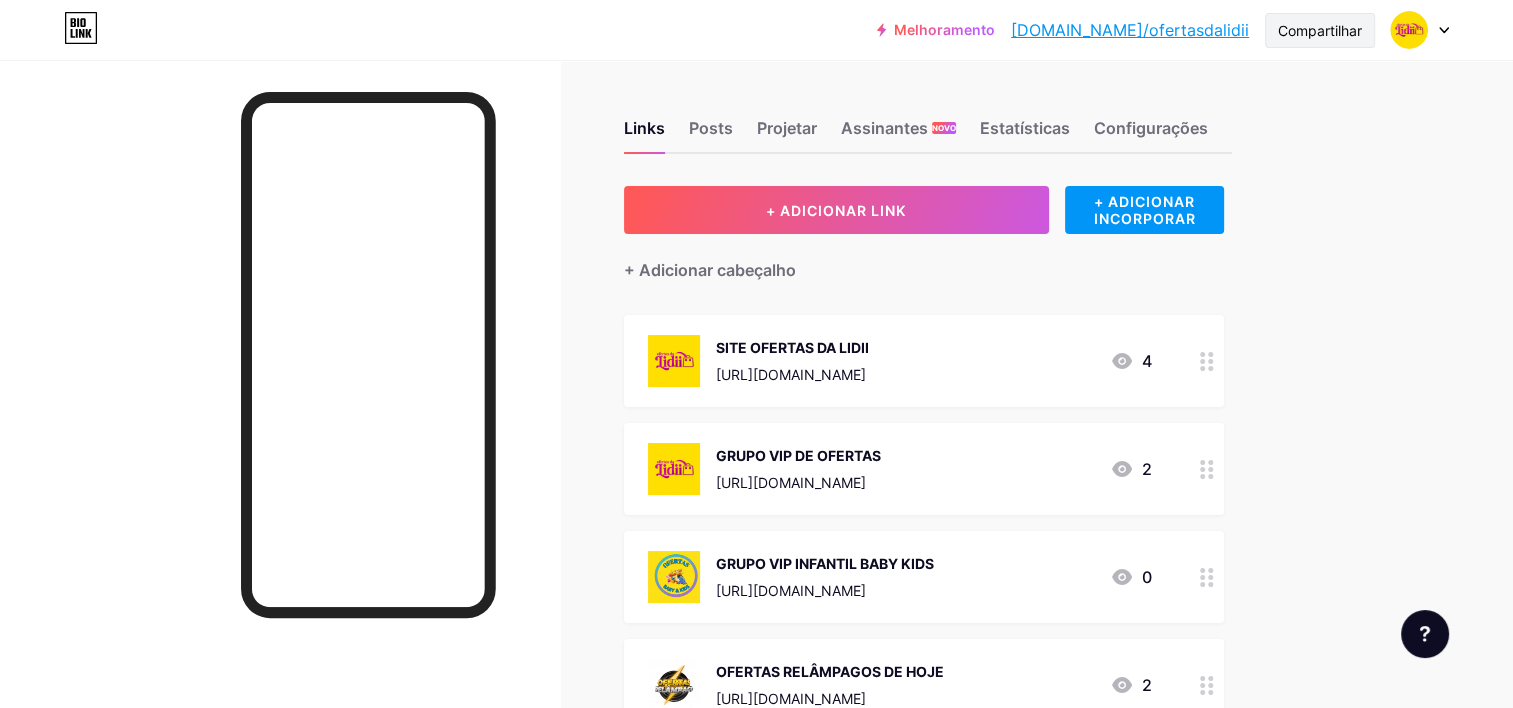 click on "Compartilhar" at bounding box center [1320, 30] 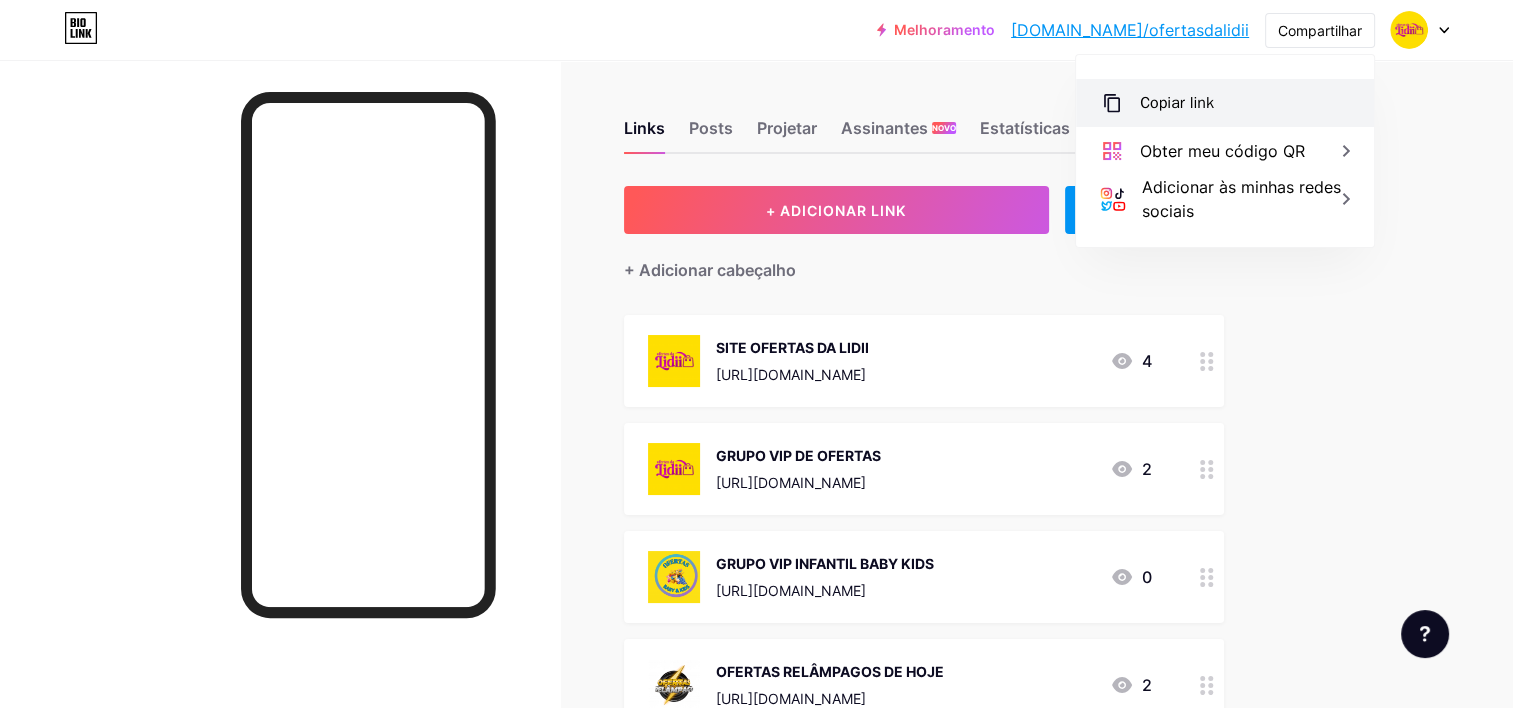 click on "Copiar link" at bounding box center (1225, 103) 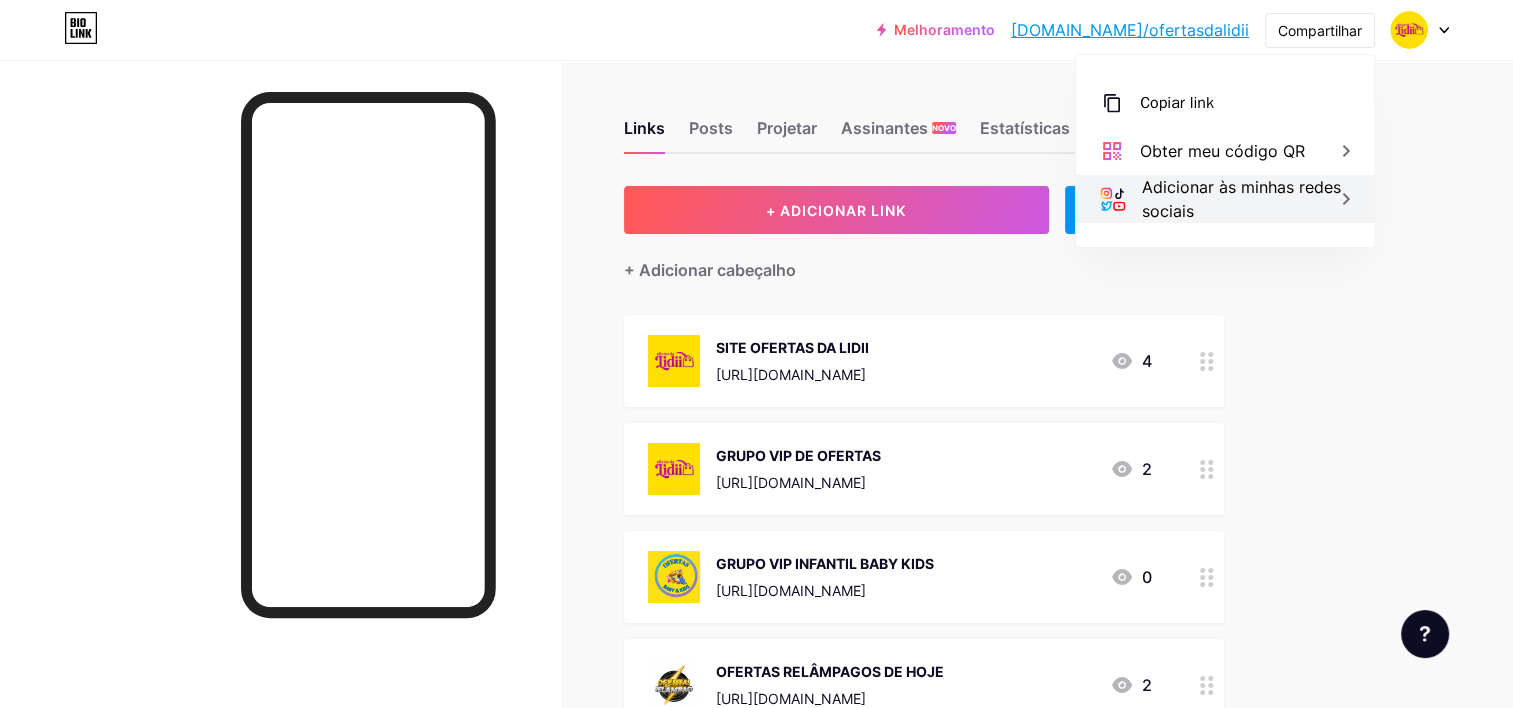 drag, startPoint x: 1216, startPoint y: 103, endPoint x: 1346, endPoint y: 195, distance: 159.26079 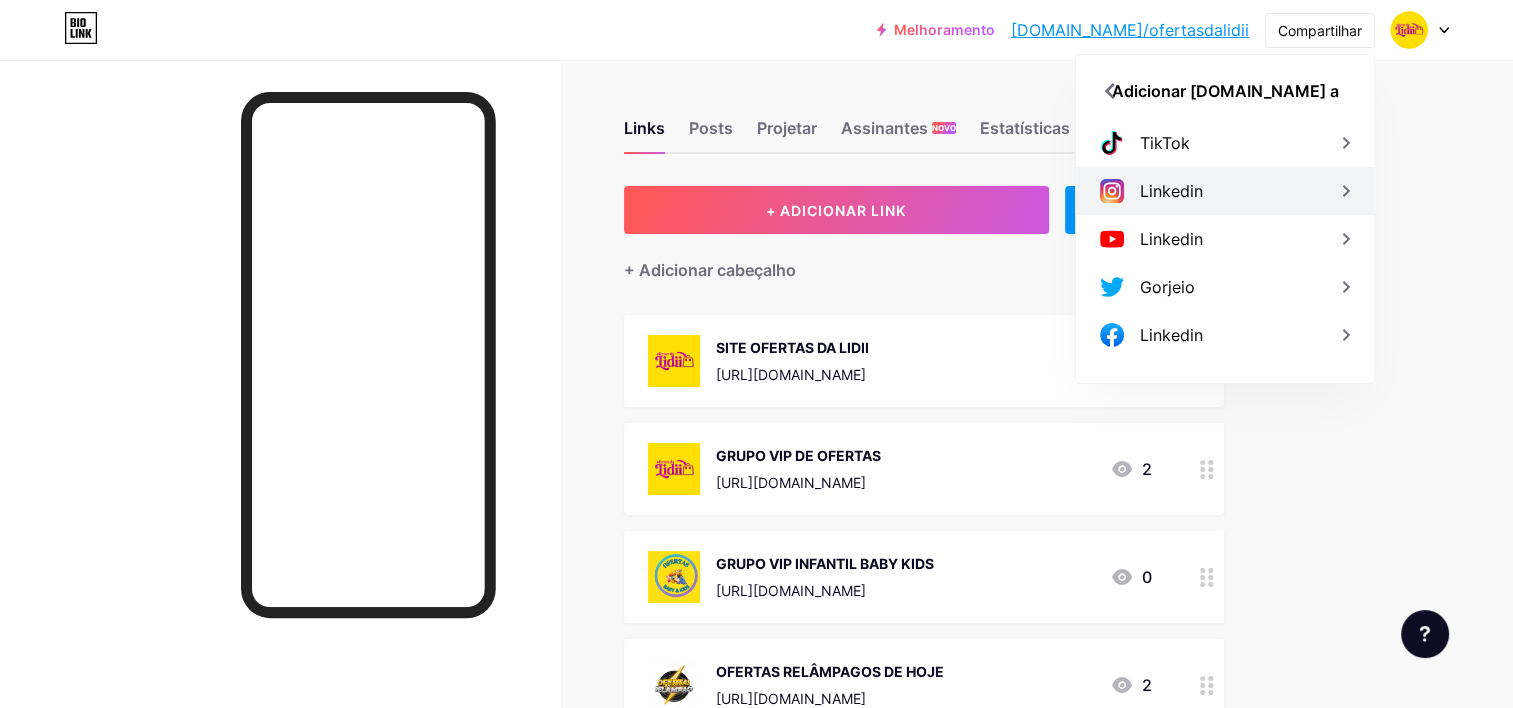 click 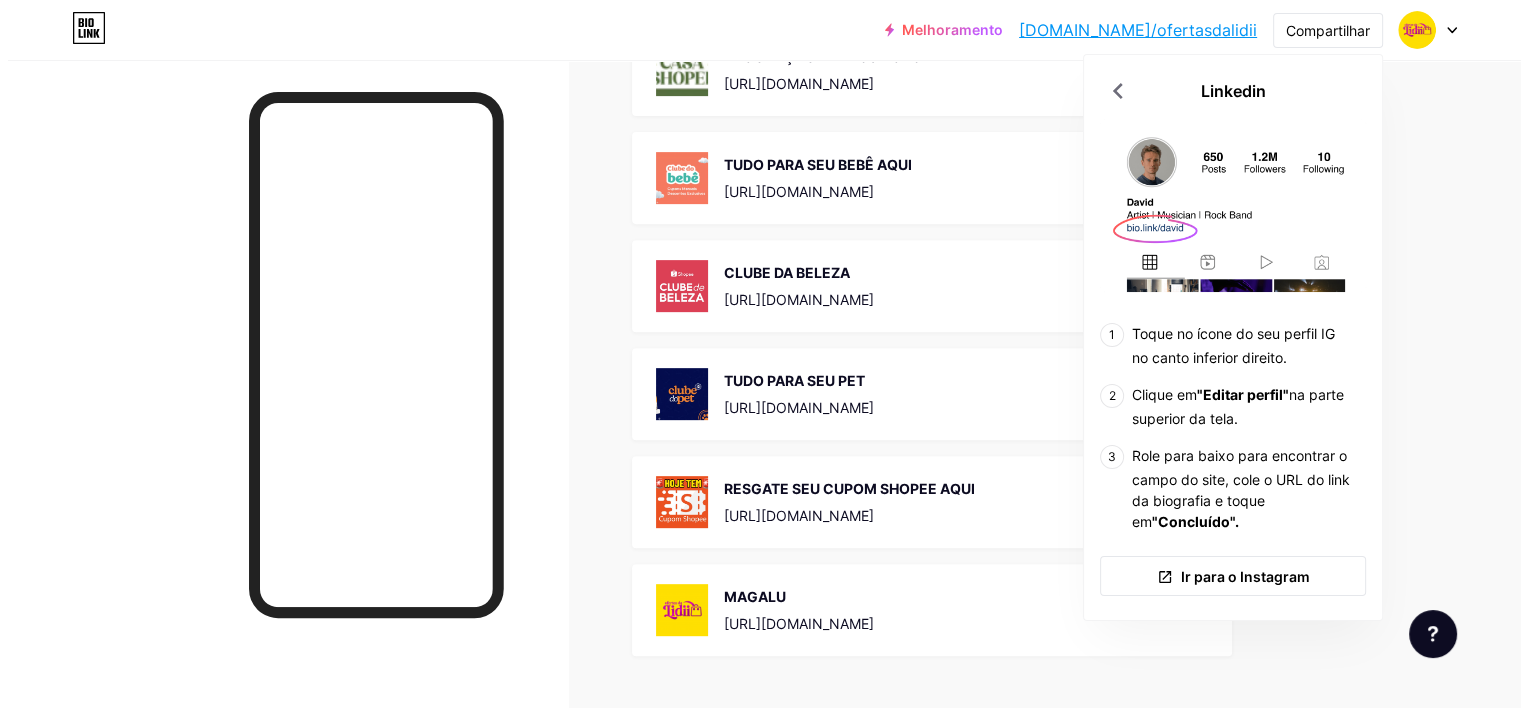 scroll, scrollTop: 902, scrollLeft: 0, axis: vertical 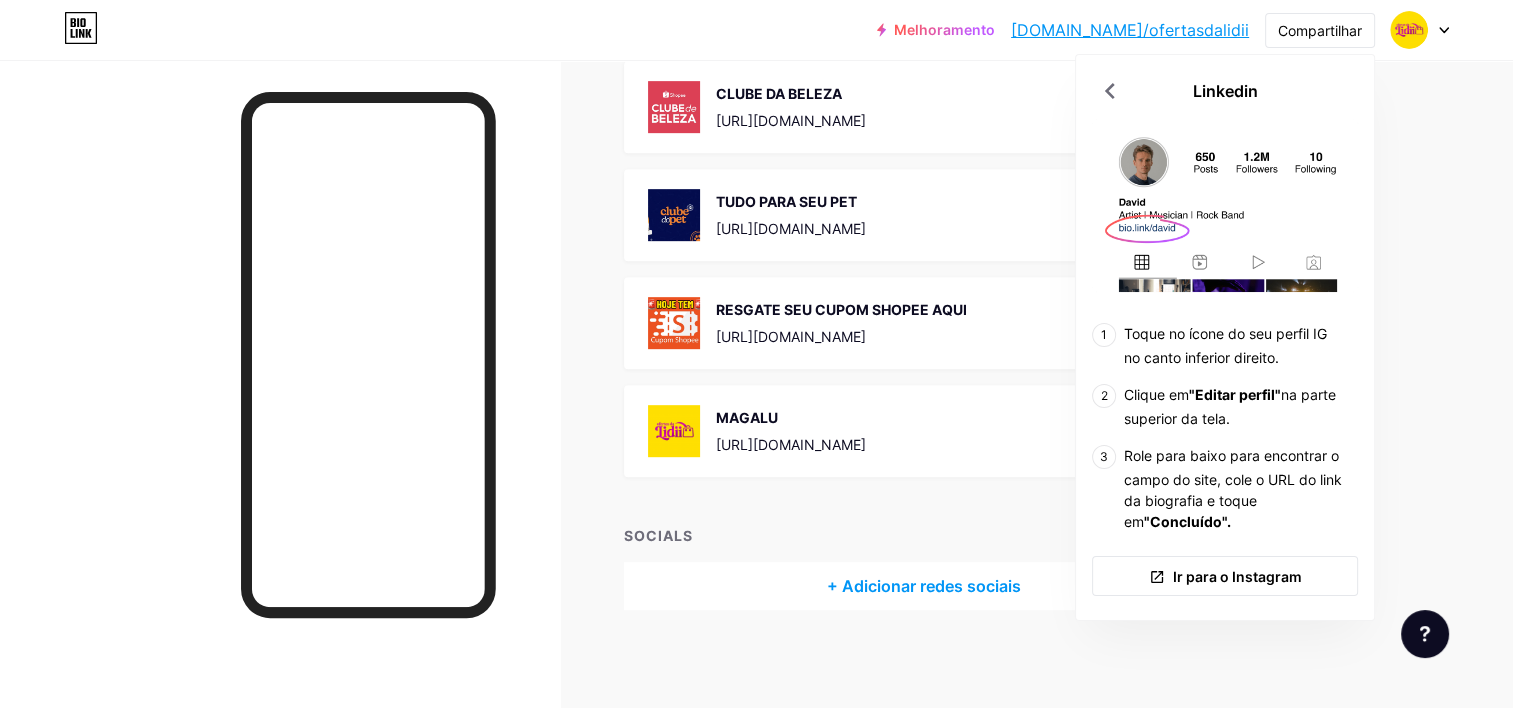 click on "+ Adicionar redes sociais" at bounding box center (924, 586) 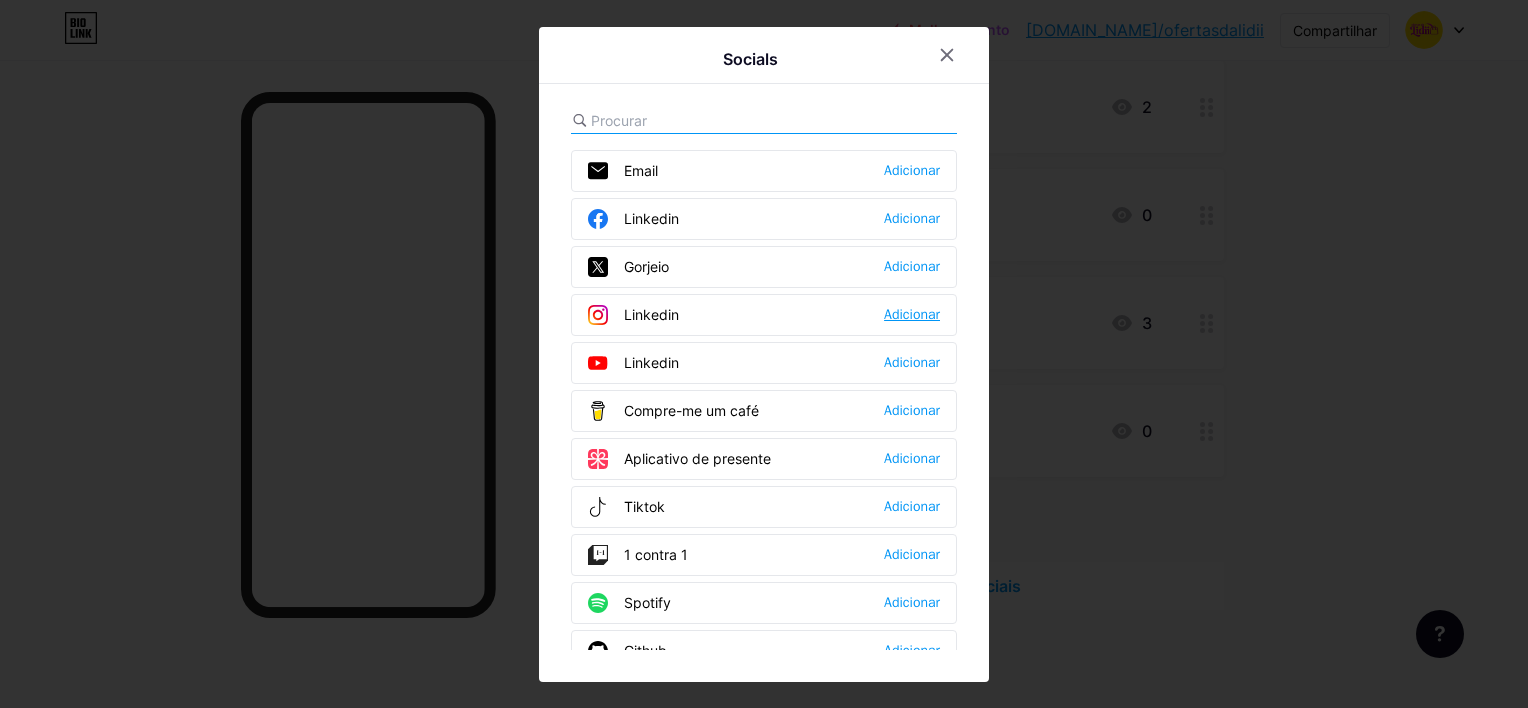 click on "Adicionar" at bounding box center [912, 315] 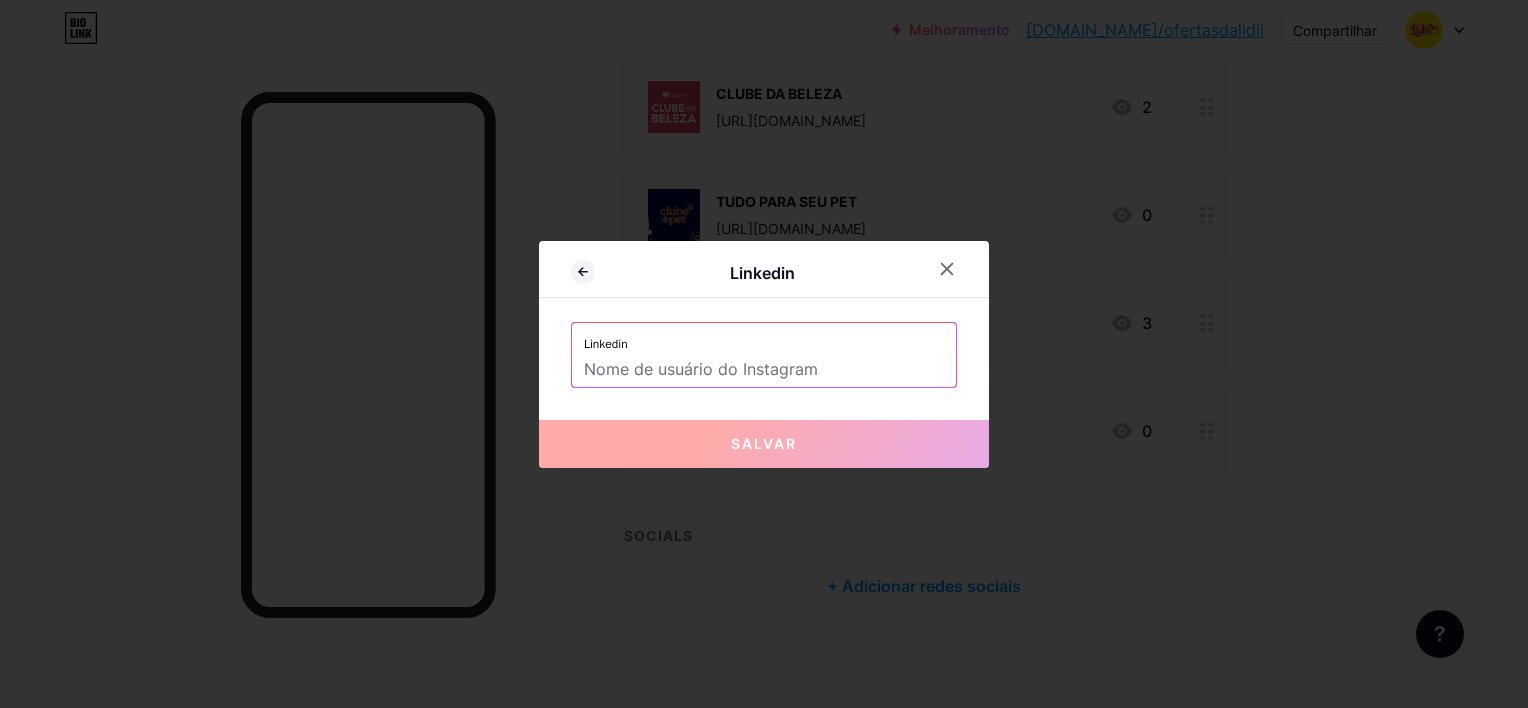 click at bounding box center (764, 370) 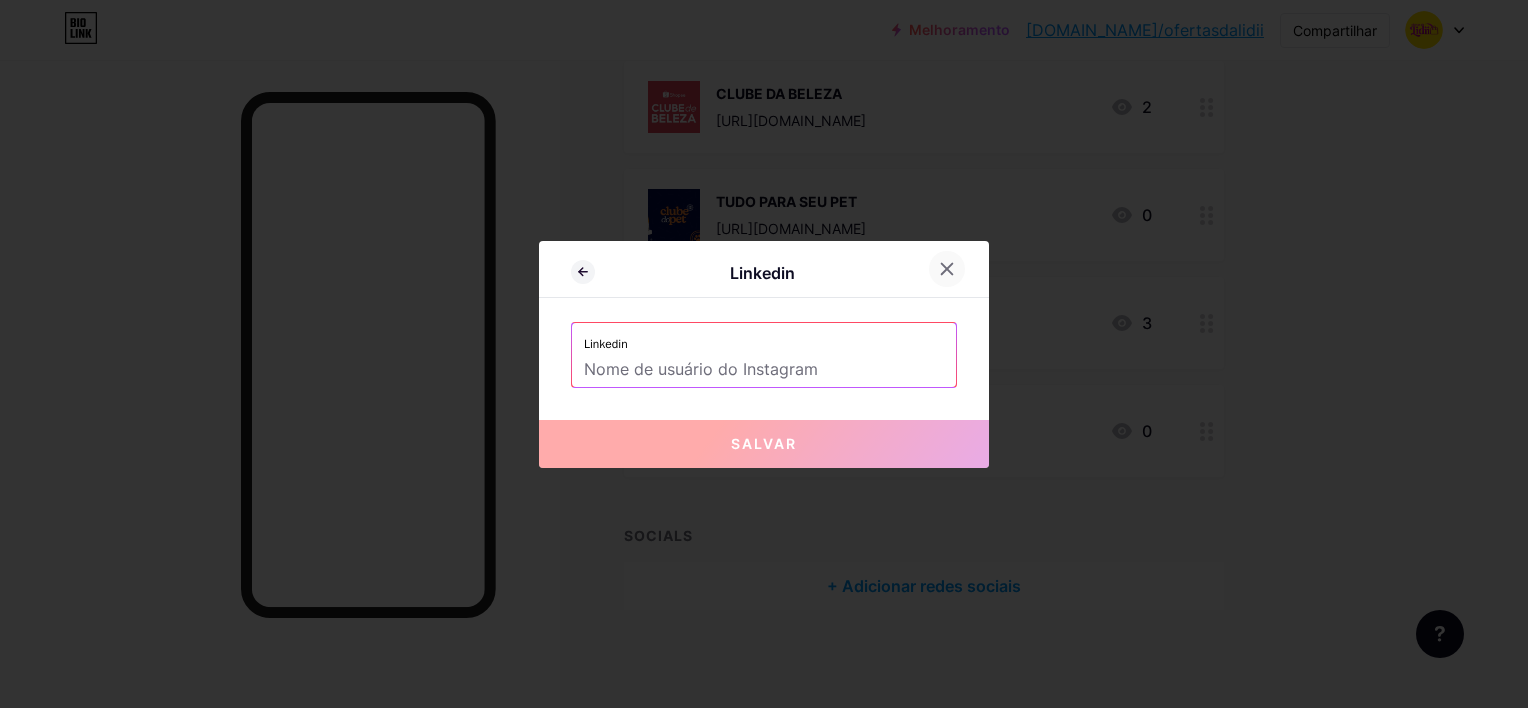 click at bounding box center (947, 269) 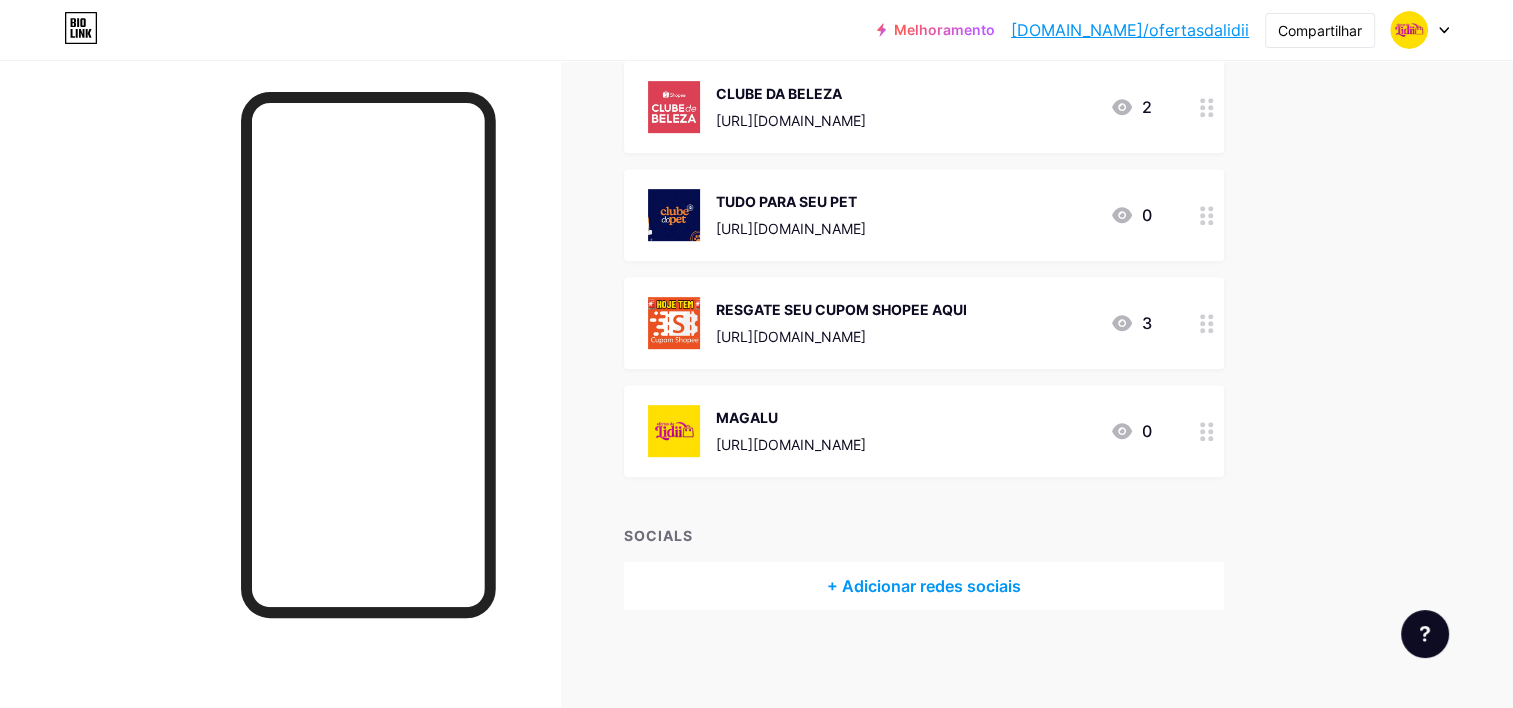 click on "+ Adicionar redes sociais" at bounding box center (924, 586) 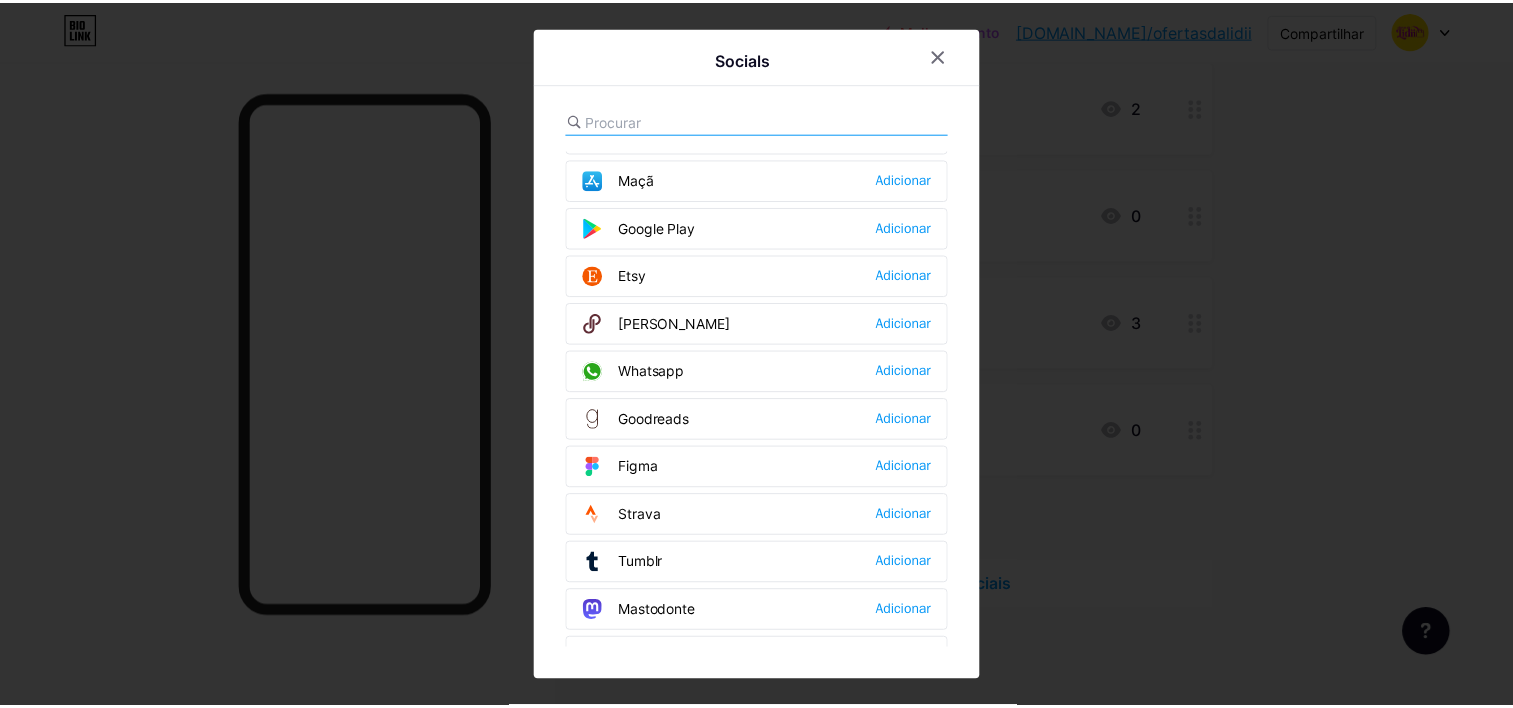 scroll, scrollTop: 1784, scrollLeft: 0, axis: vertical 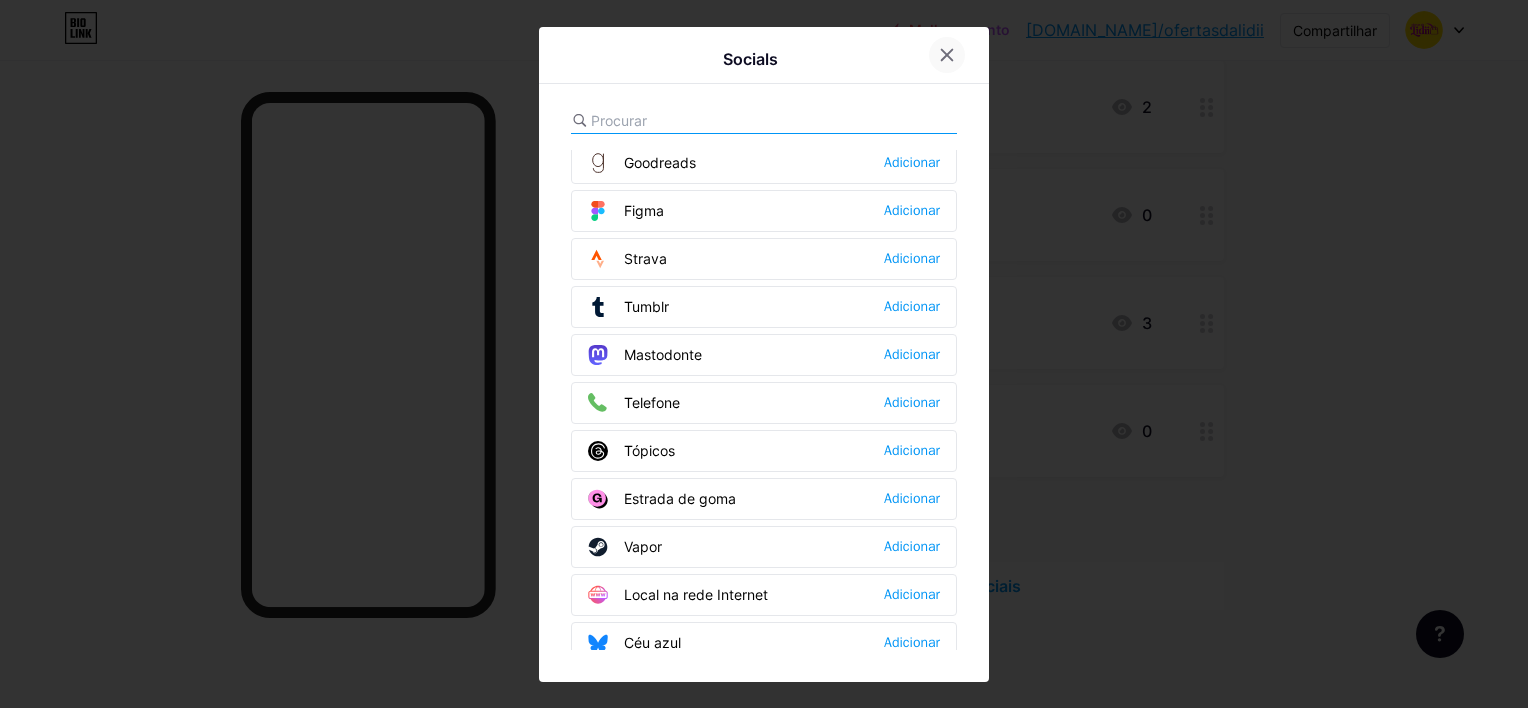click 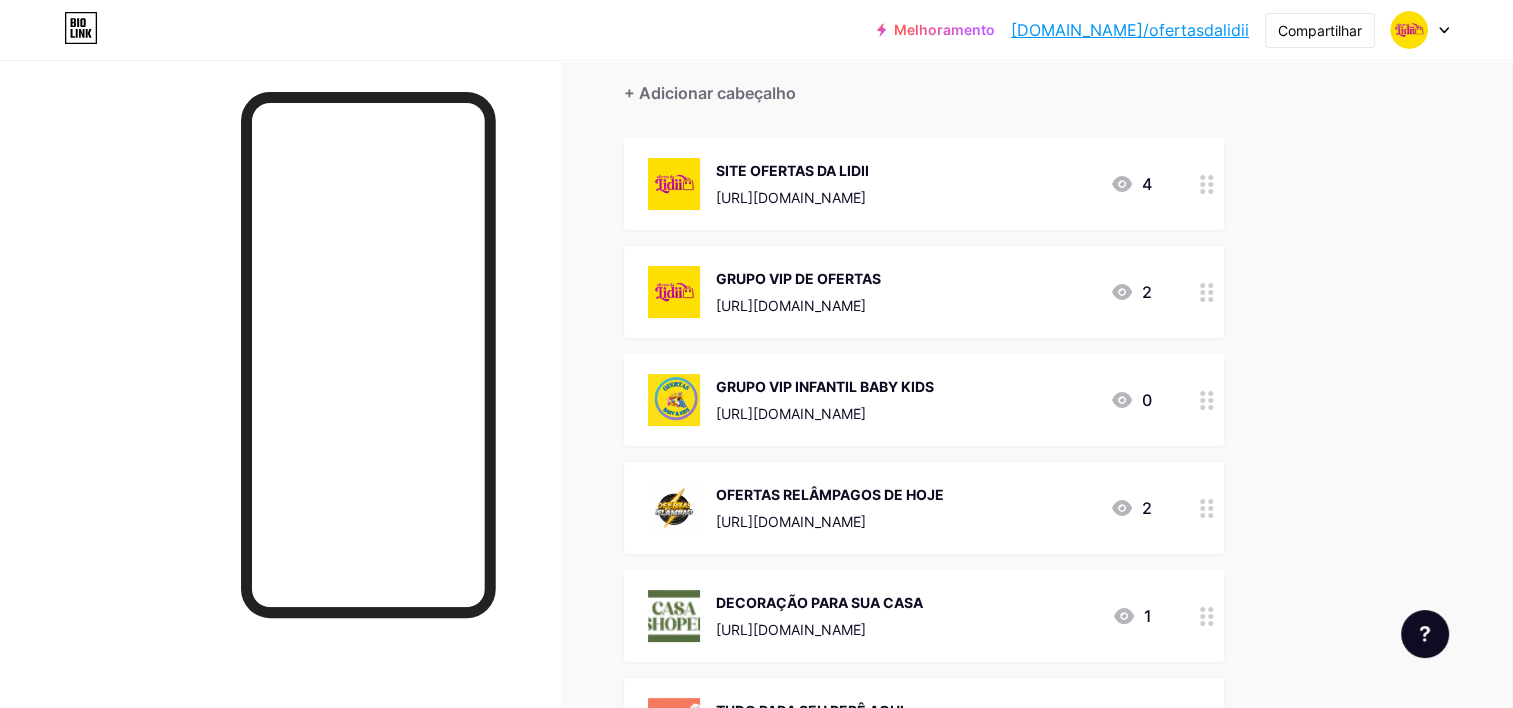 scroll, scrollTop: 0, scrollLeft: 0, axis: both 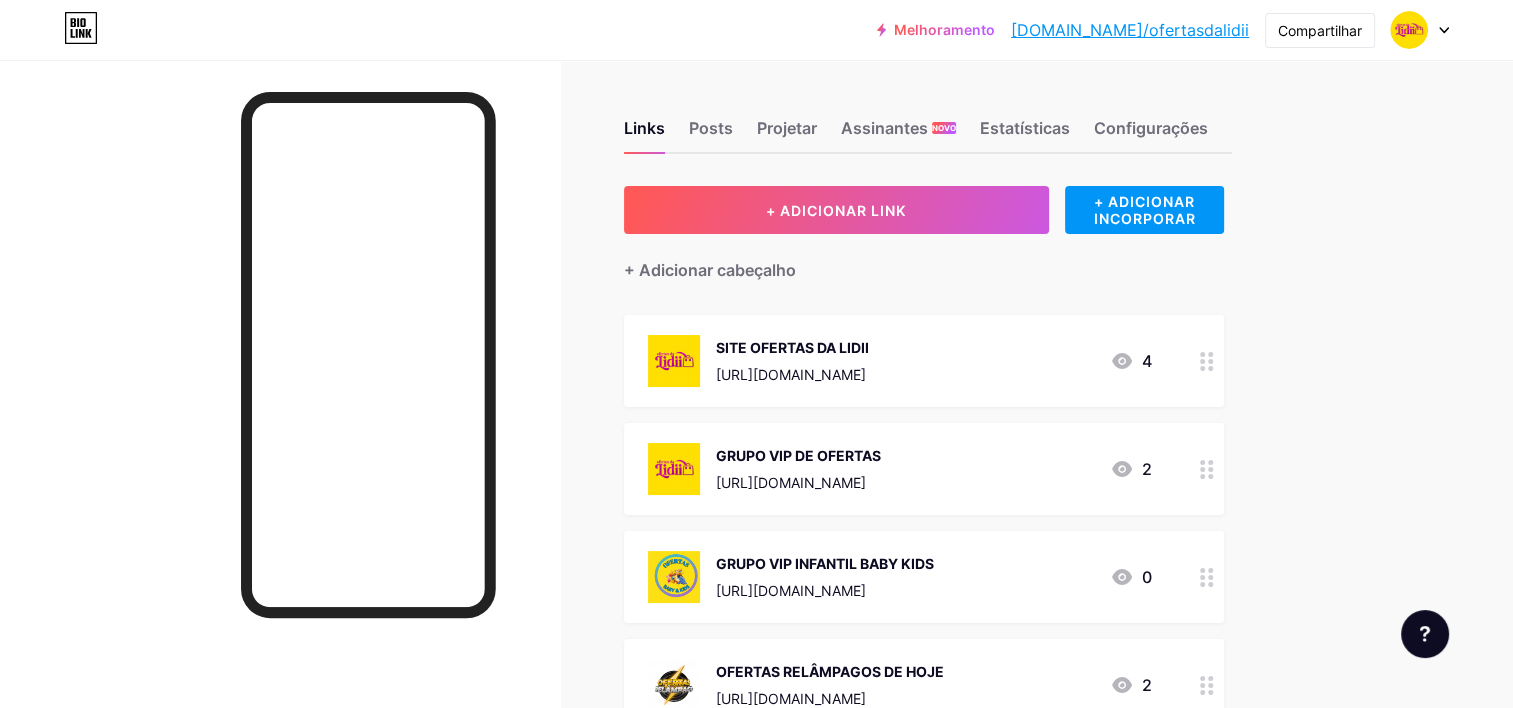 click 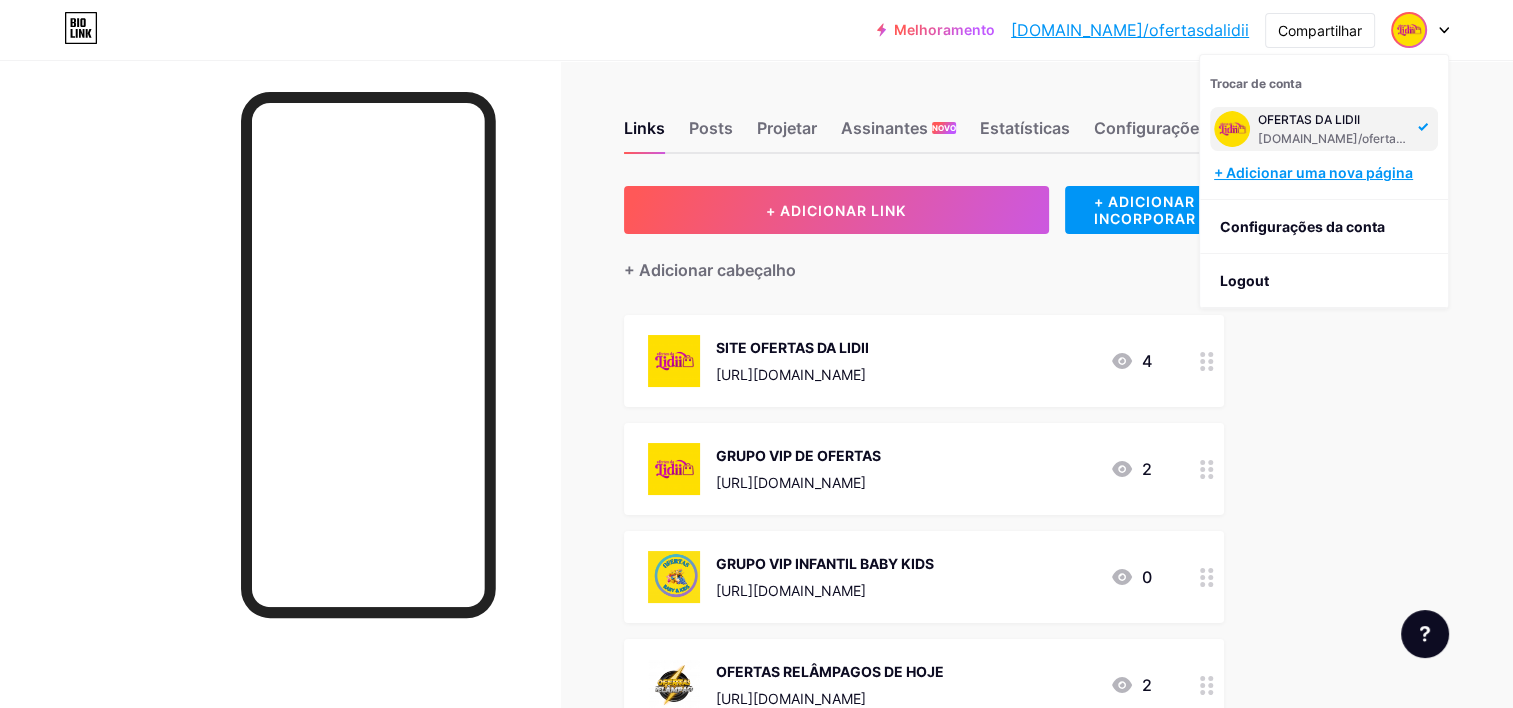 click on "+ Adicionar uma nova página" at bounding box center [1326, 173] 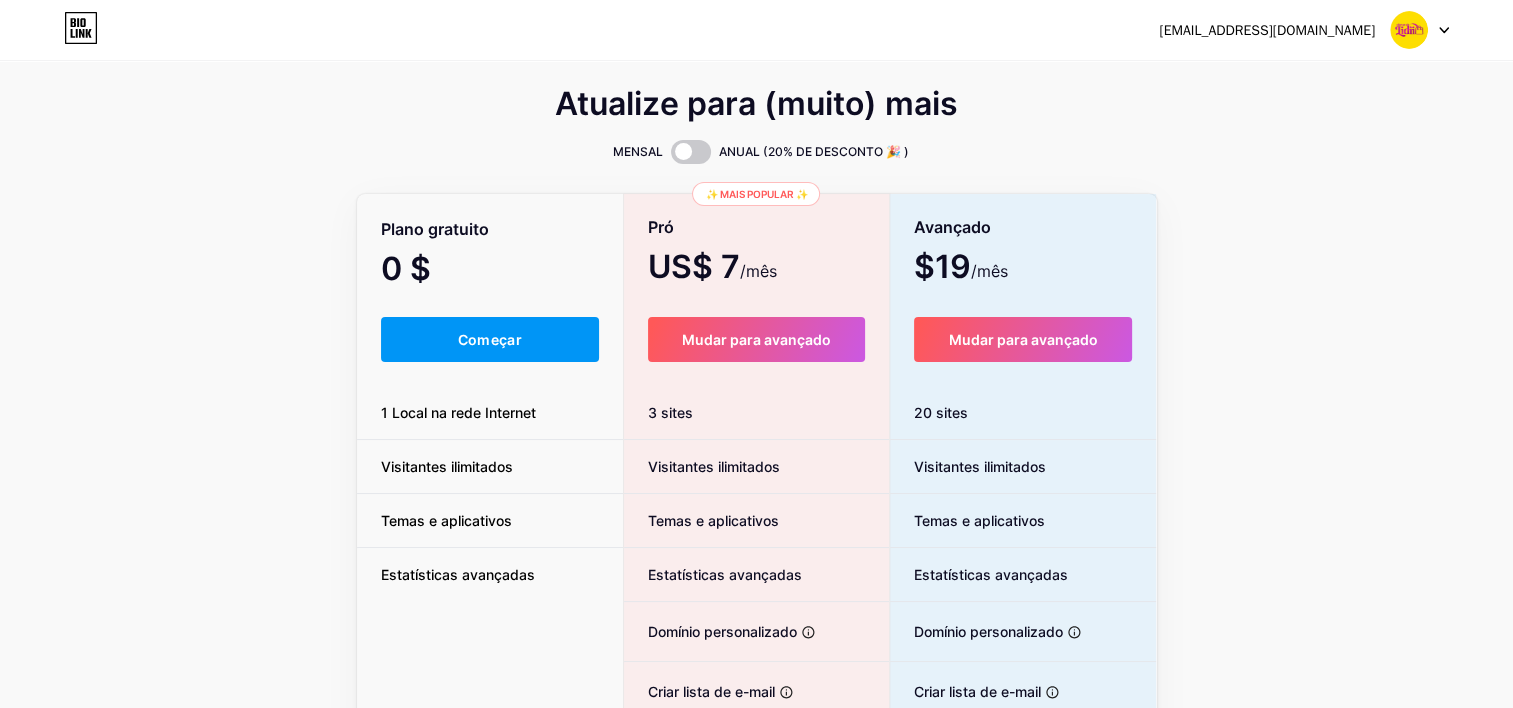 click on "Atualize para (muito) mais    MENSAL        ANUAL (20% DE DESCONTO 🎉 )    Plano gratuito   0 $  /mês   Começar     1 Local na rede Internet Visitantes ilimitados Temas e aplicativos Estatísticas avançadas   ✨ Mais popular ✨   Pró   US$ 7  /mês     Mudar para avançado      3 sites    Visitantes ilimitados     Temas e aplicativos     Estatísticas avançadas     Domínio personalizado        Hospede-o em seu próprio domínio pessoal    Criar lista de e-mail        Colete e-mails de seus visitantes e envie atualizações por e-mail    Publique postagens de blog        Inicie um blog em segundos, com um editor poderoso    Selo verificado        Adicione autenticidade mostrando uma marca de seleção azul    Remover marca Bio Link        Remova todos os créditos e torne-o totalmente white-label      Avançado   $19   /mês     Mudar para avançado      20 sites    Visitantes ilimitados     Temas e aplicativos     Estatísticas avançadas     Domínio personalizado         Criar lista de e-mail" at bounding box center [756, 451] 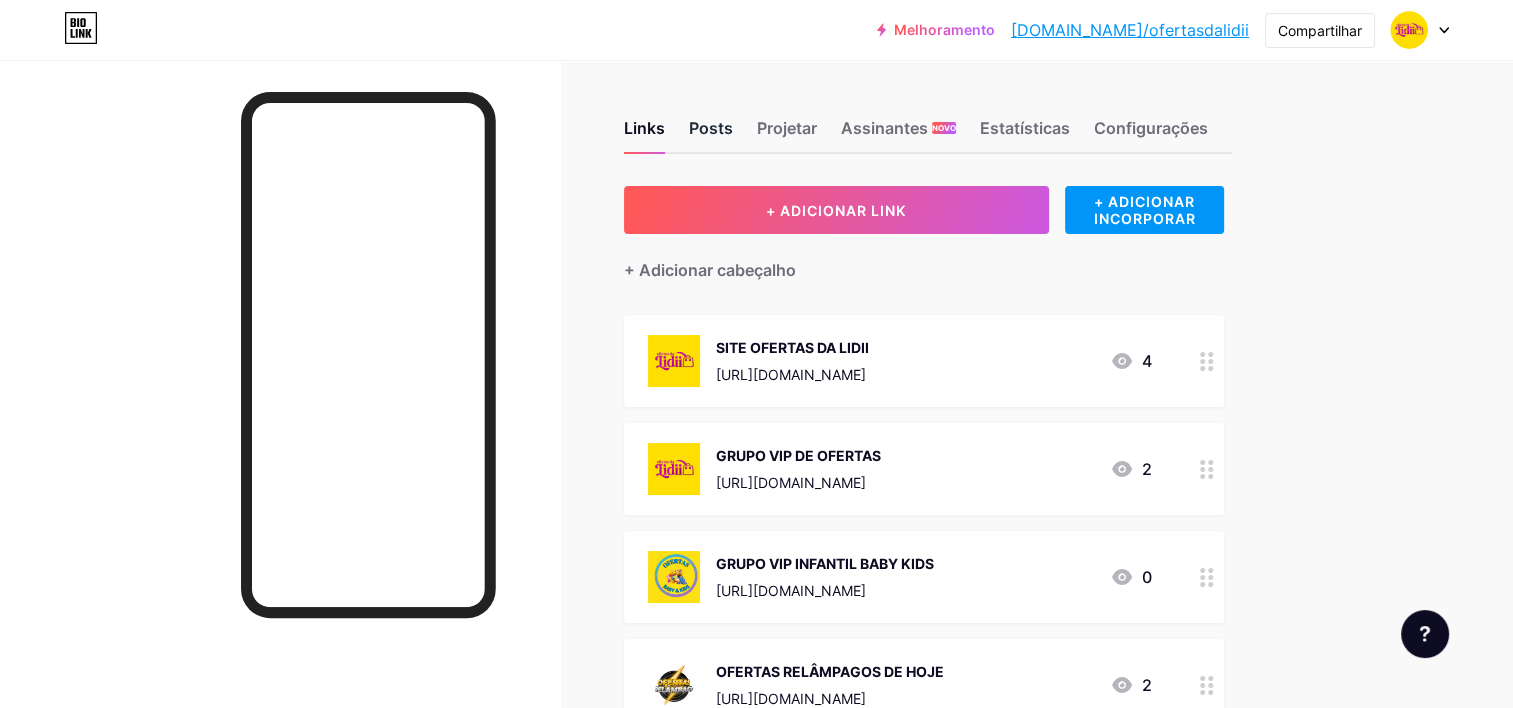 drag, startPoint x: 716, startPoint y: 126, endPoint x: 708, endPoint y: 133, distance: 10.630146 